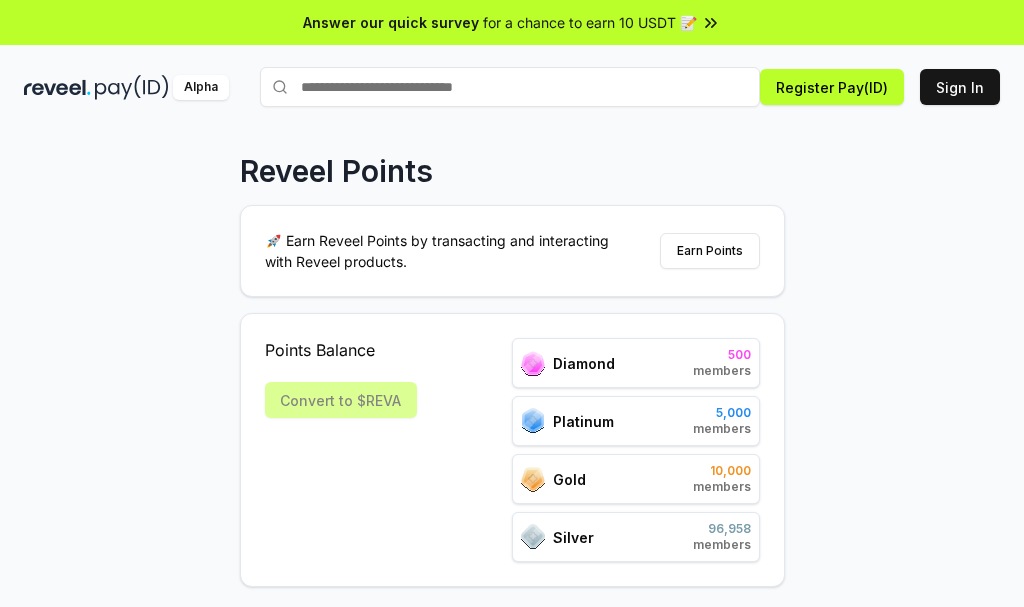 scroll, scrollTop: 0, scrollLeft: 0, axis: both 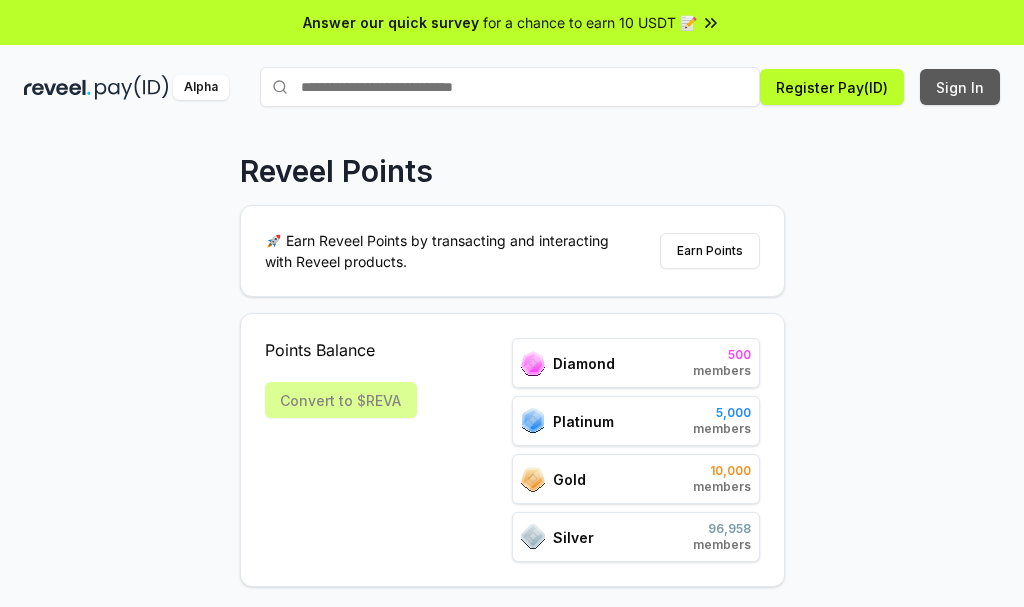 click on "Sign In" at bounding box center (960, 87) 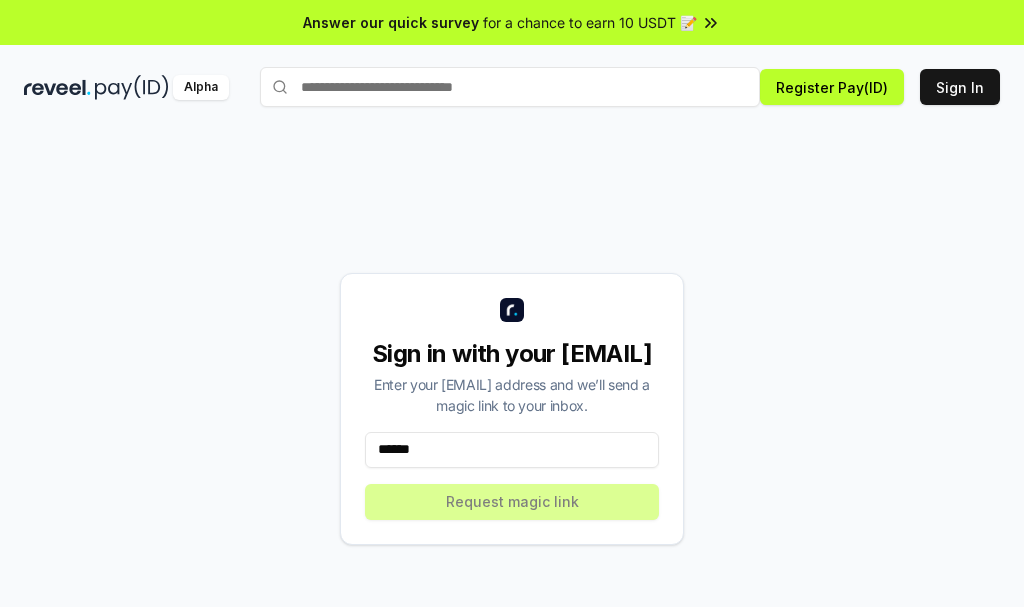 scroll, scrollTop: 0, scrollLeft: 0, axis: both 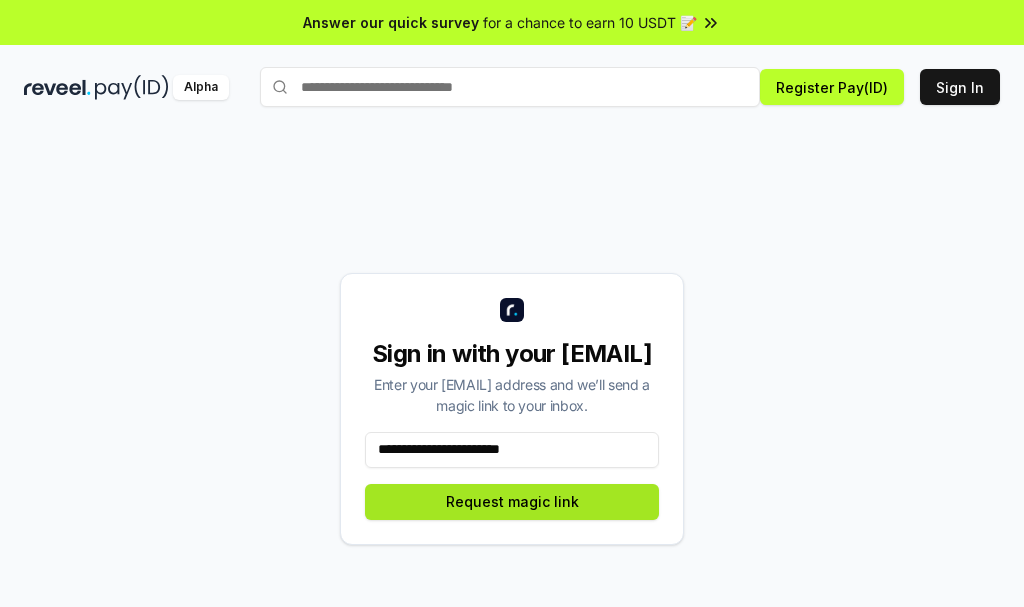 type on "**********" 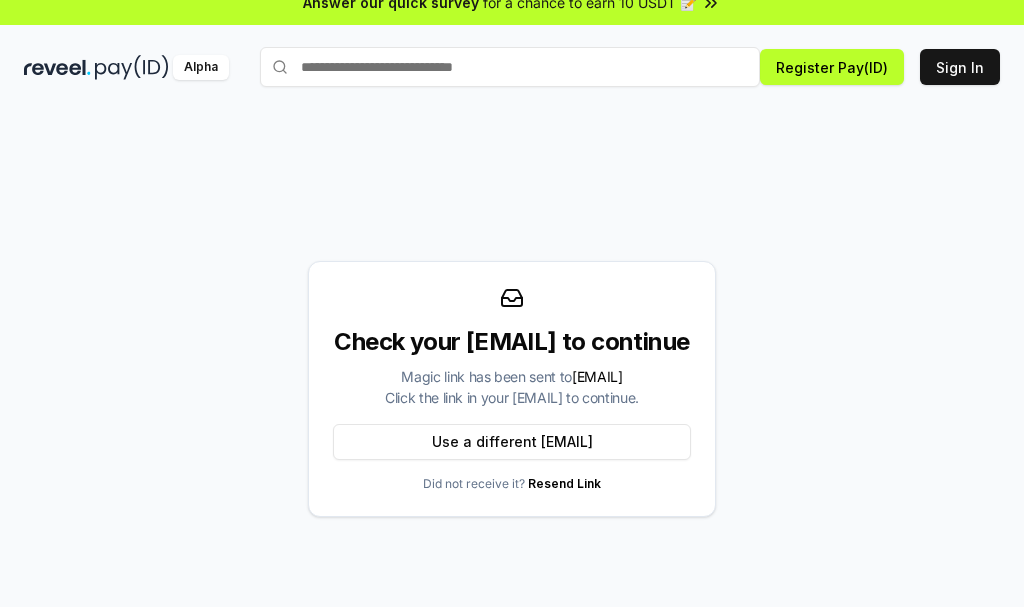 scroll, scrollTop: 0, scrollLeft: 0, axis: both 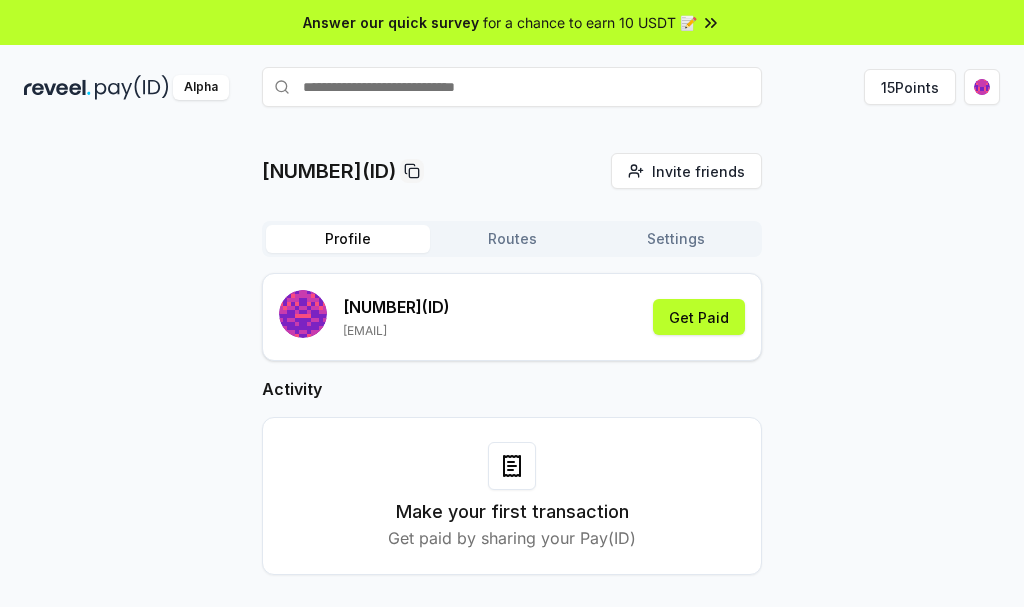 click on "Profile Routes Settings" at bounding box center [512, 239] 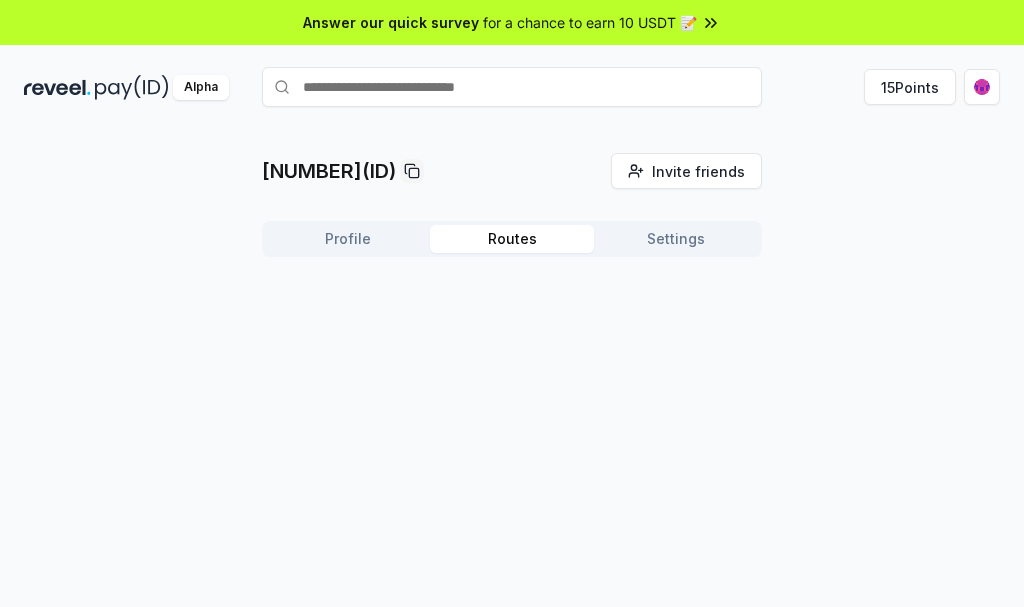 click on "Settings" at bounding box center [676, 239] 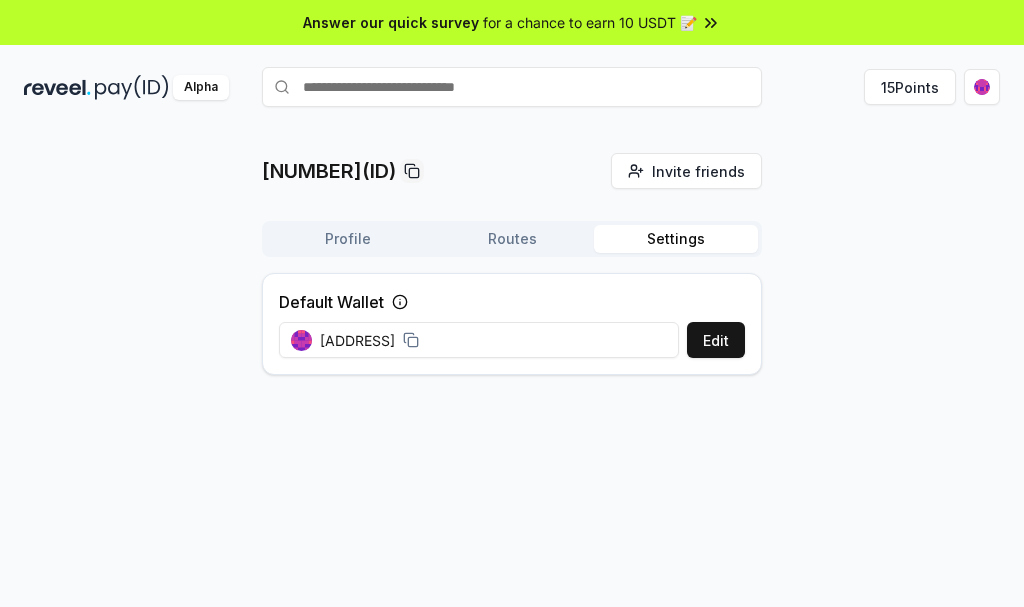 click on "Profile" at bounding box center [348, 239] 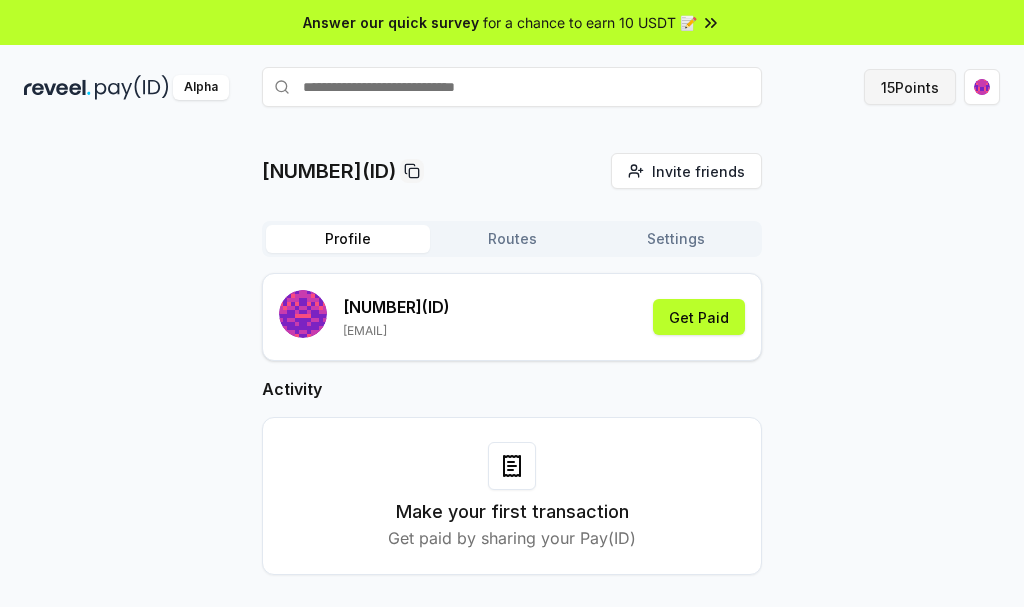 click on "15  Points" at bounding box center (910, 87) 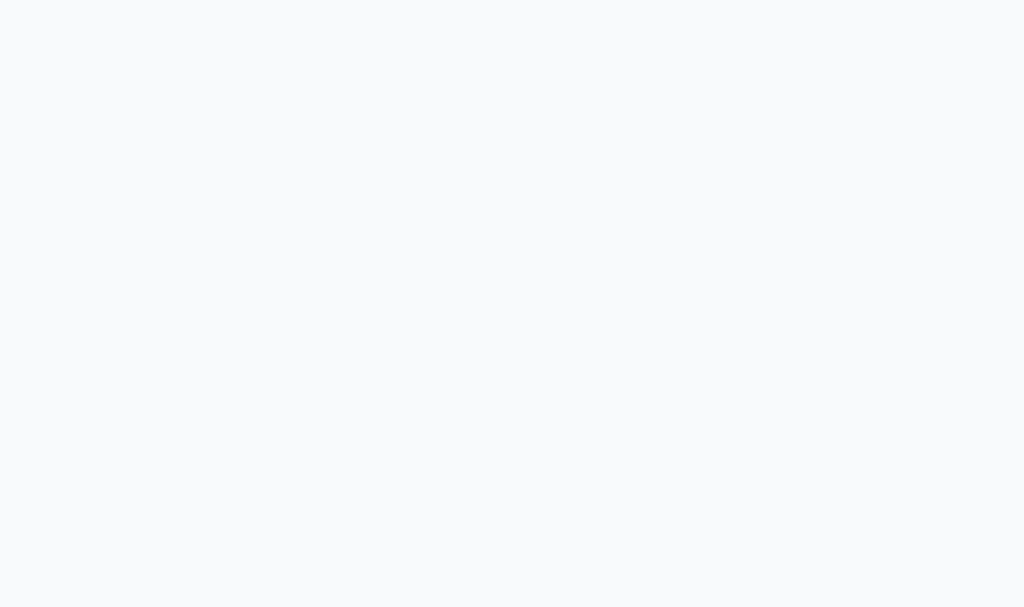 scroll, scrollTop: 0, scrollLeft: 0, axis: both 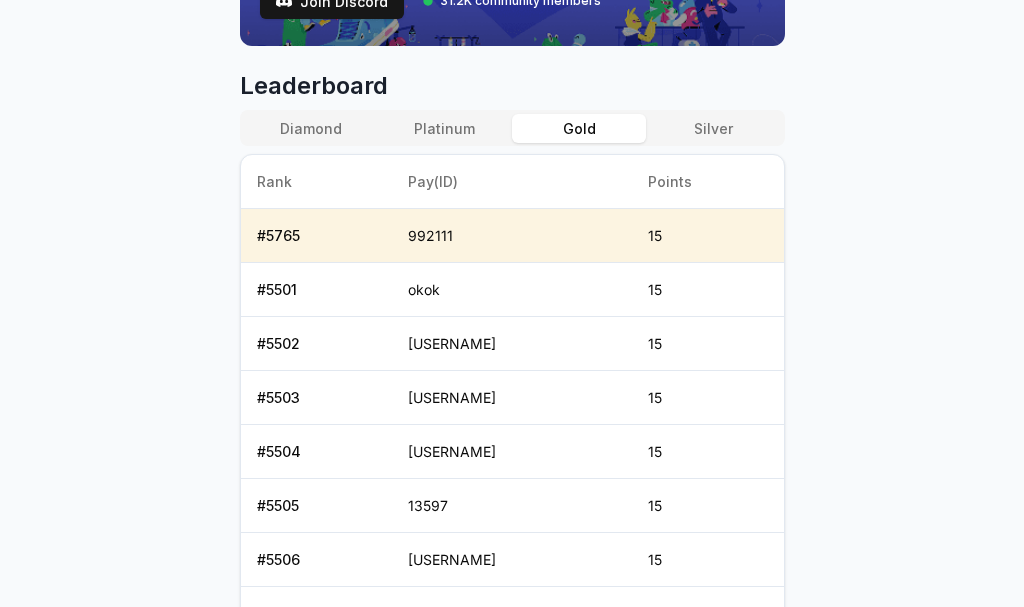 click on "Gold" at bounding box center (579, 128) 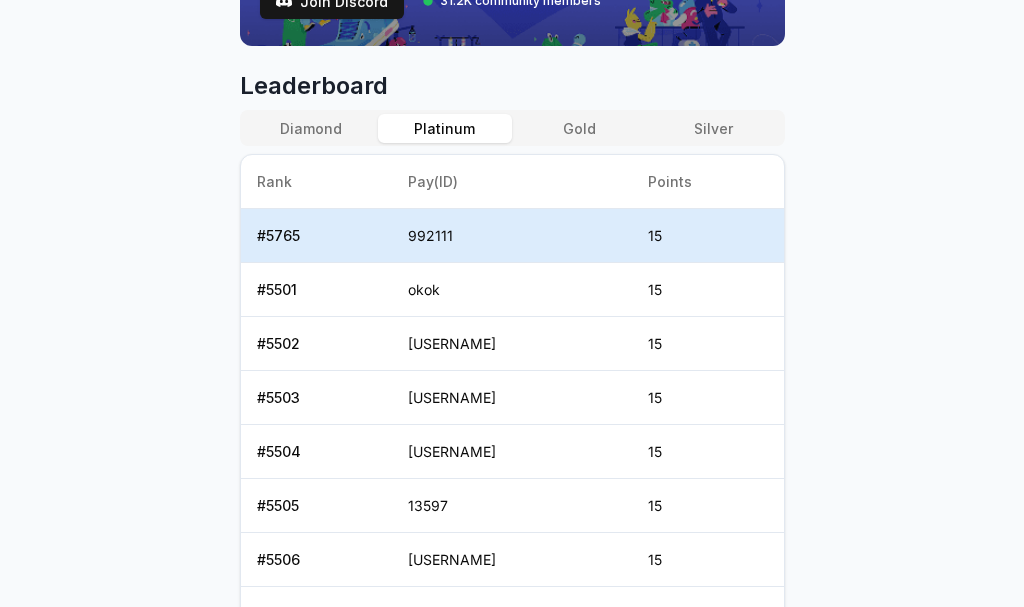 click on "Platinum" at bounding box center [445, 128] 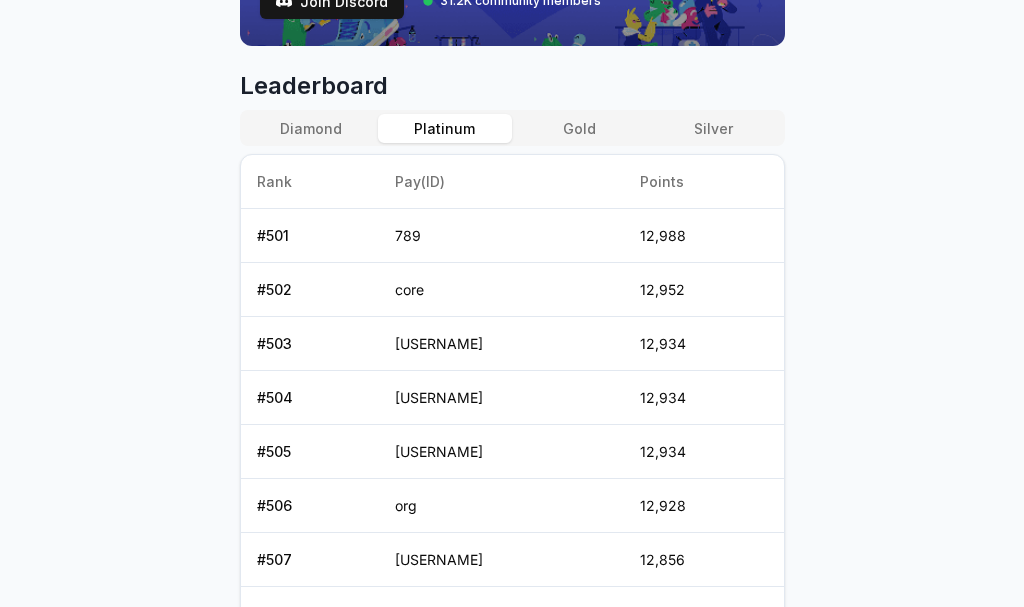 click on "Gold" at bounding box center [579, 128] 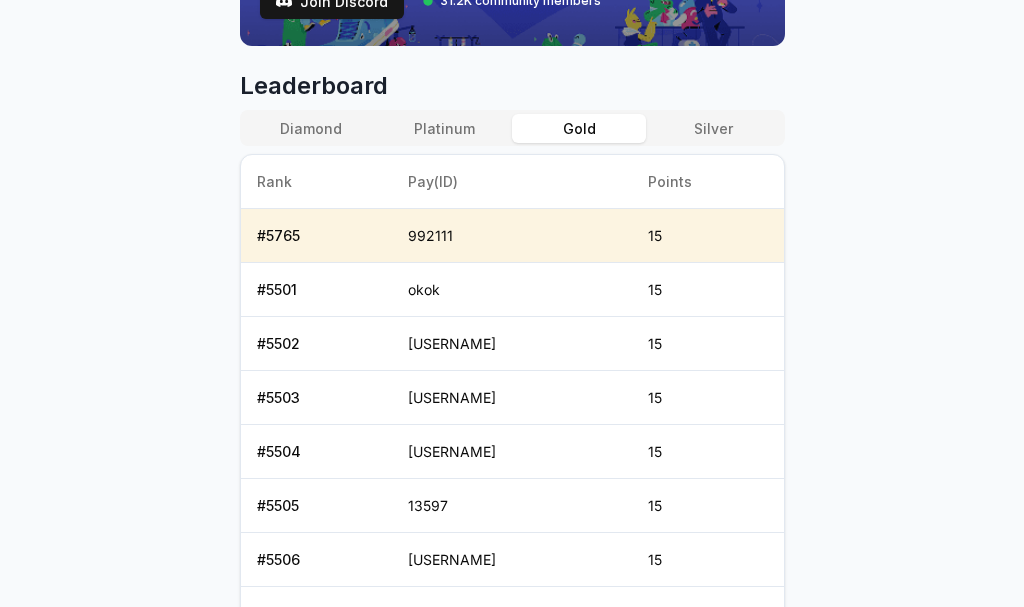 click on "Diamond Platinum Gold Silver" at bounding box center [512, 128] 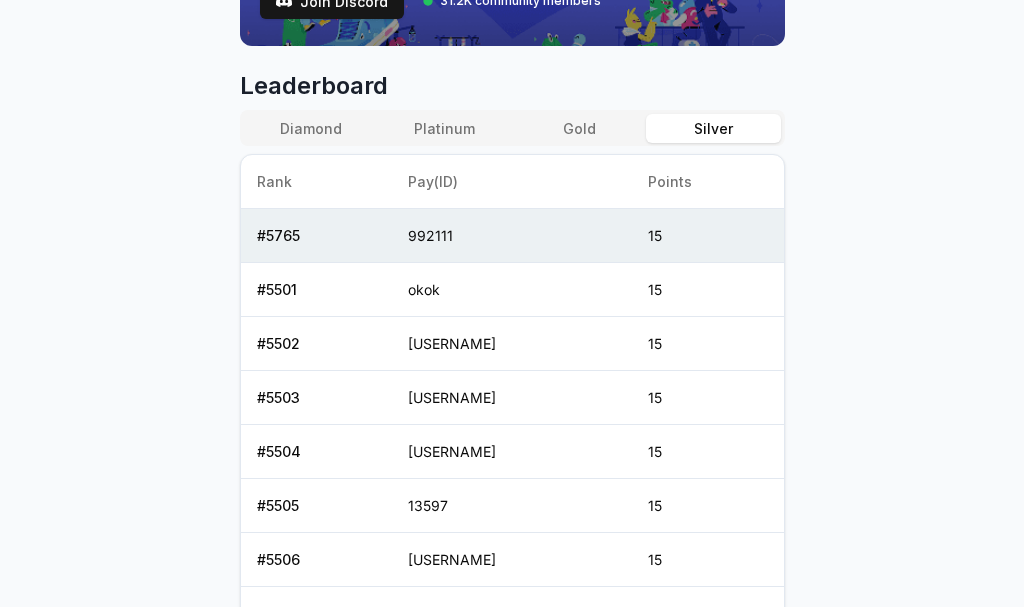 click on "Silver" at bounding box center (713, 128) 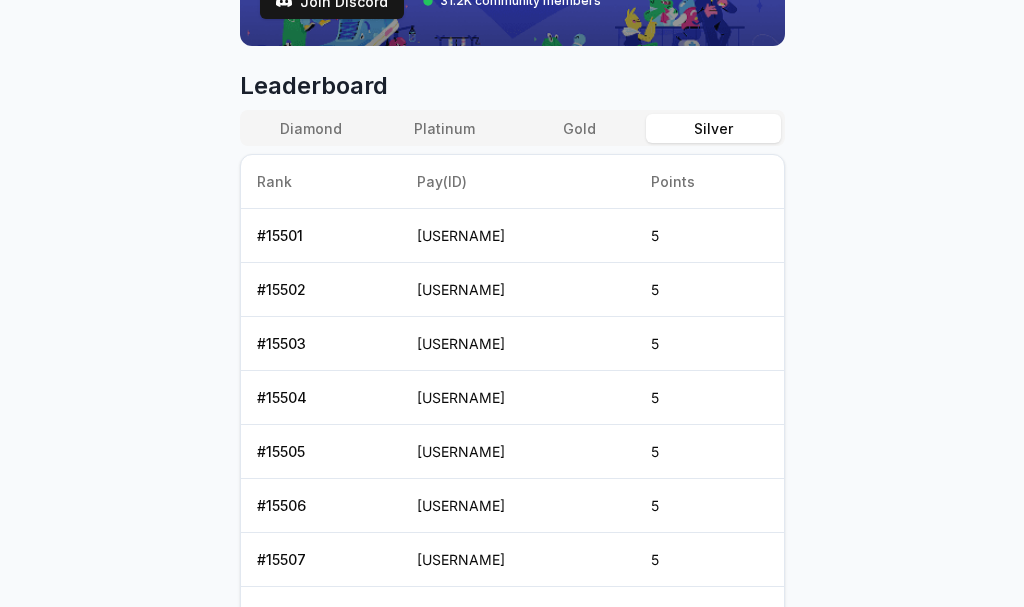 click on "Gold" at bounding box center [579, 128] 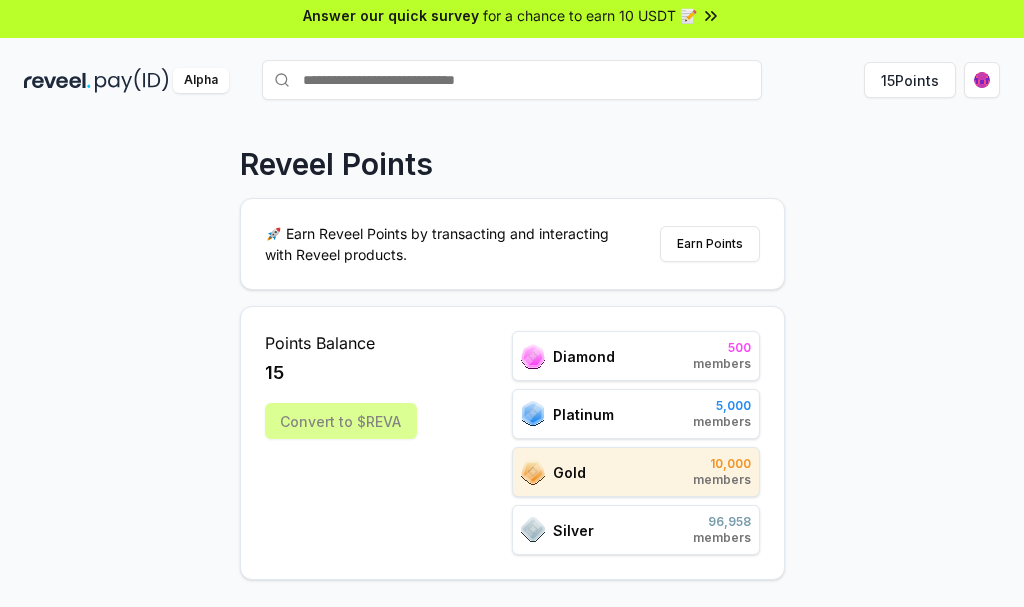 scroll, scrollTop: 0, scrollLeft: 0, axis: both 